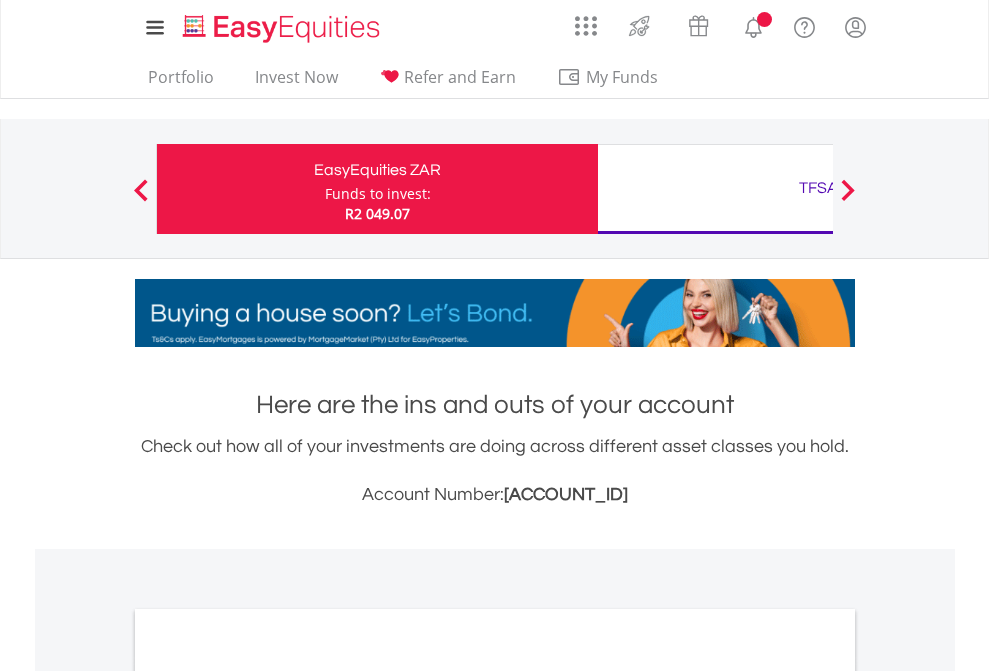scroll, scrollTop: 0, scrollLeft: 0, axis: both 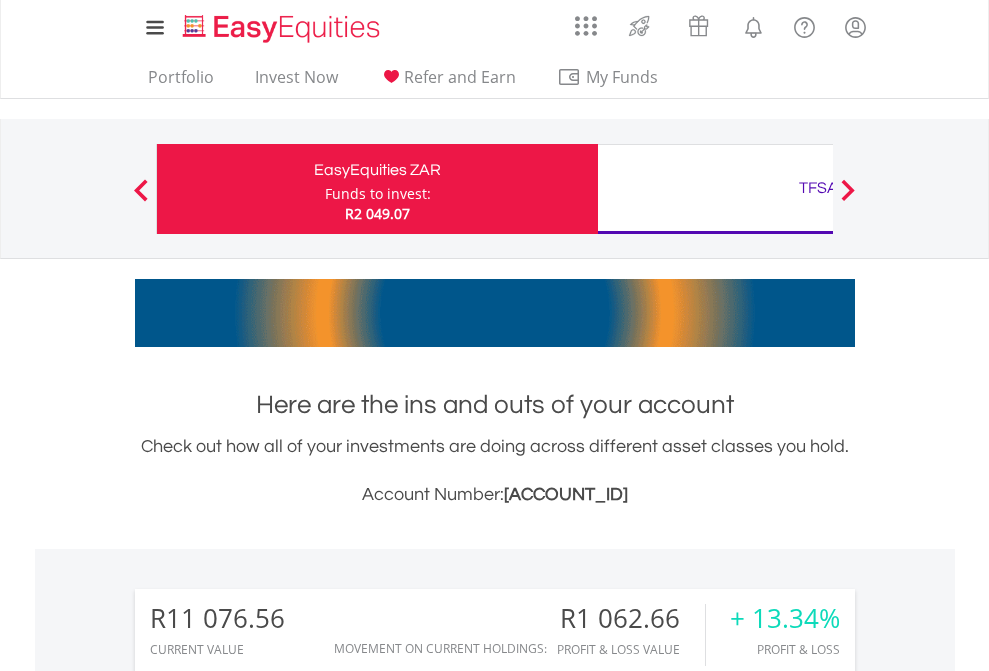 click on "Funds to invest:" at bounding box center [378, 194] 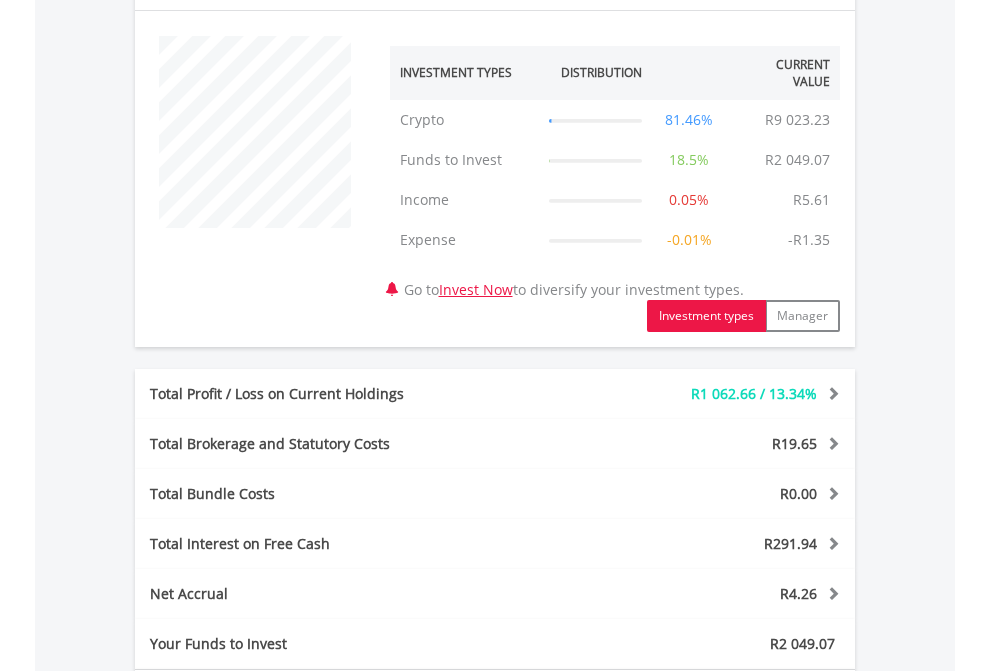 scroll, scrollTop: 1342, scrollLeft: 0, axis: vertical 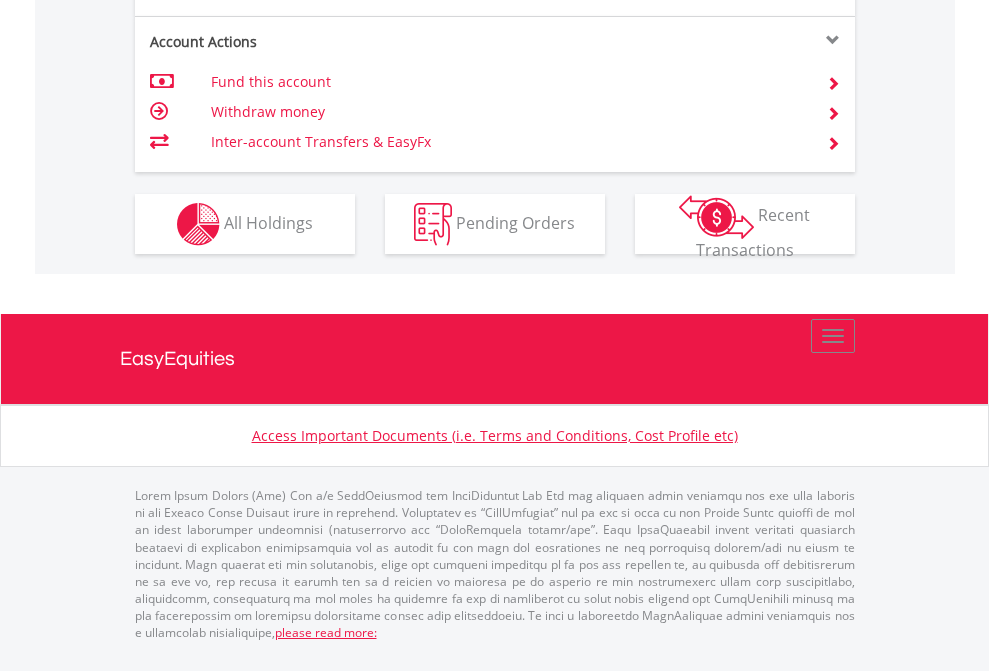 click on "Investment types" at bounding box center (706, -337) 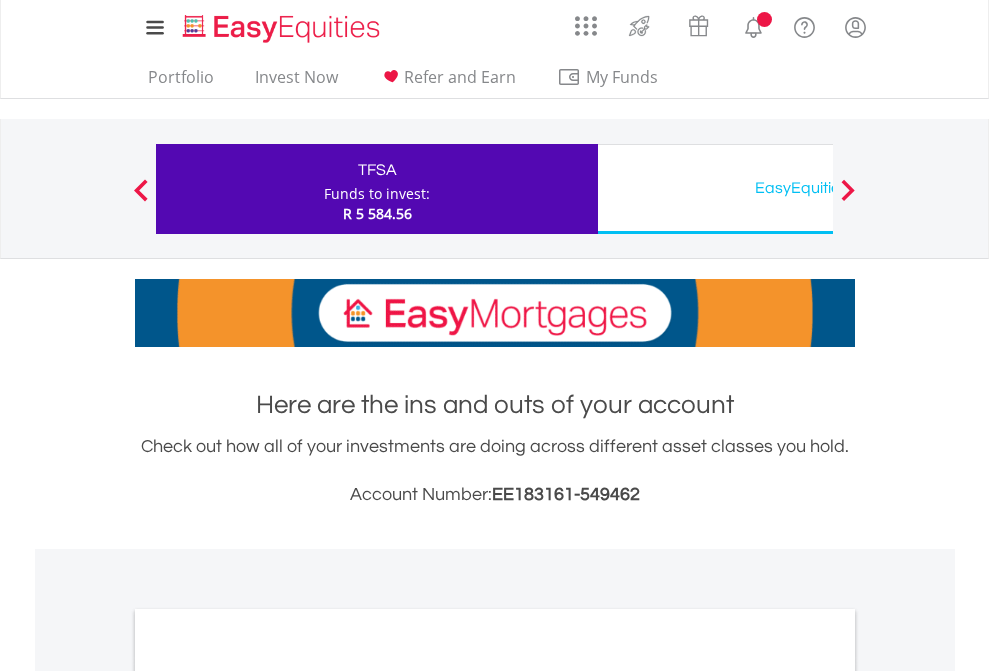 scroll, scrollTop: 0, scrollLeft: 0, axis: both 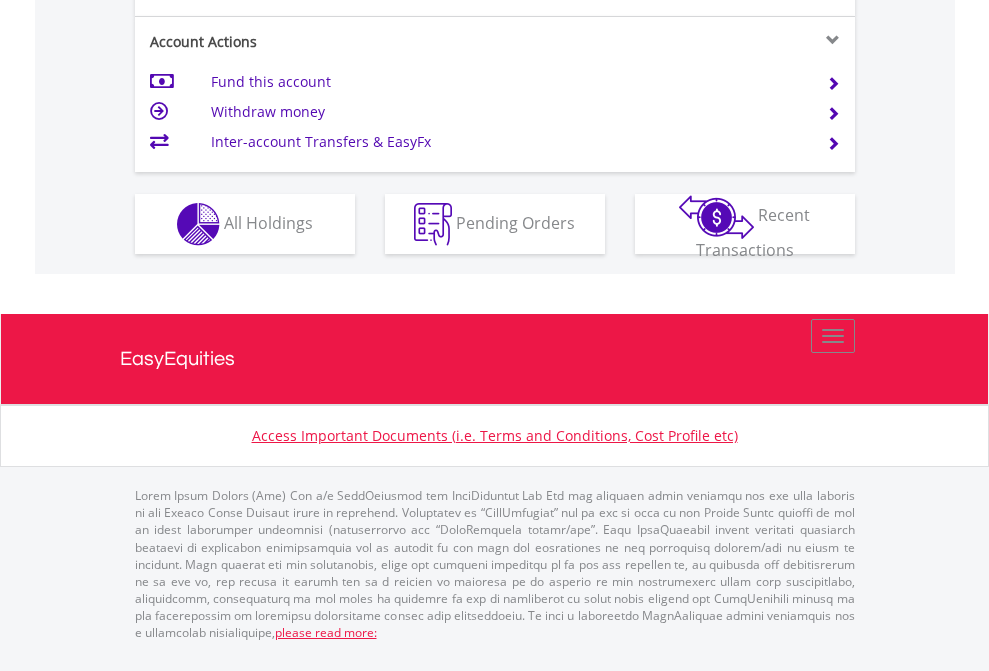 click on "Investment types" at bounding box center (706, -337) 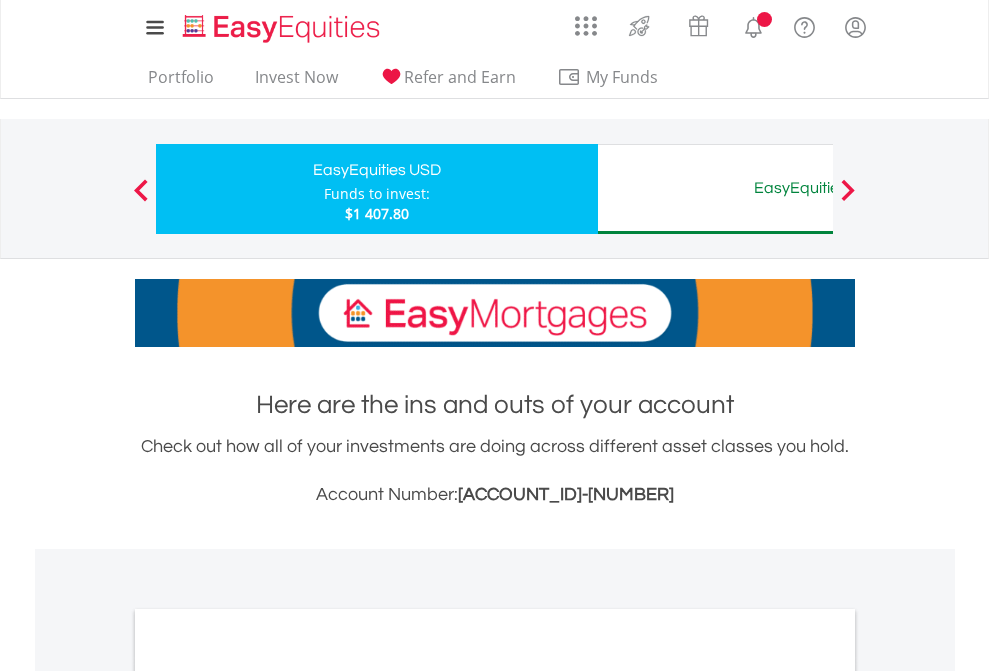 scroll, scrollTop: 0, scrollLeft: 0, axis: both 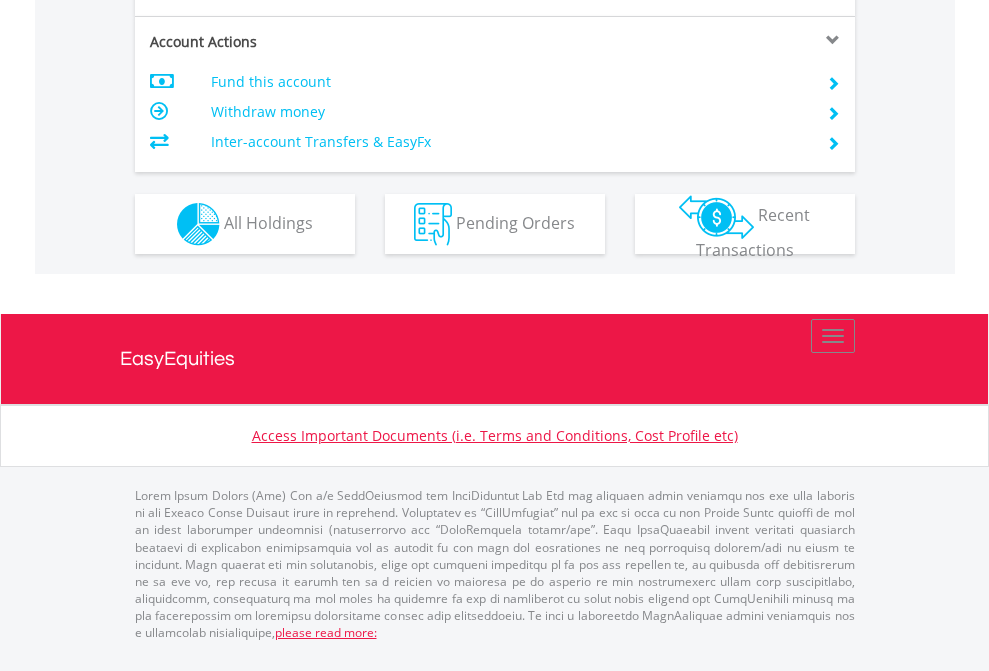 click on "Investment types" at bounding box center (706, -337) 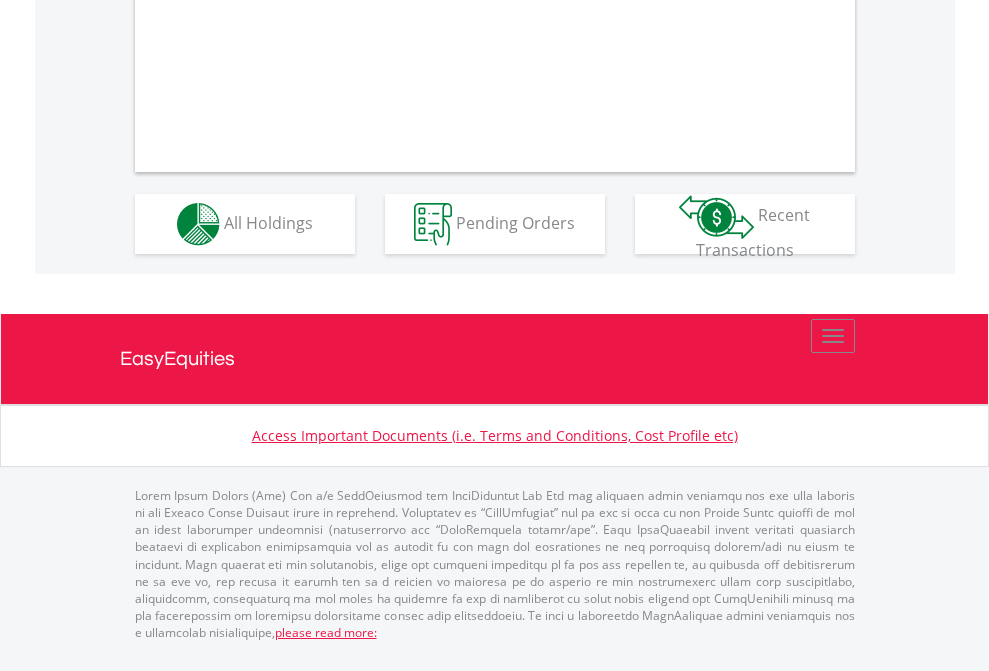 scroll, scrollTop: 1870, scrollLeft: 0, axis: vertical 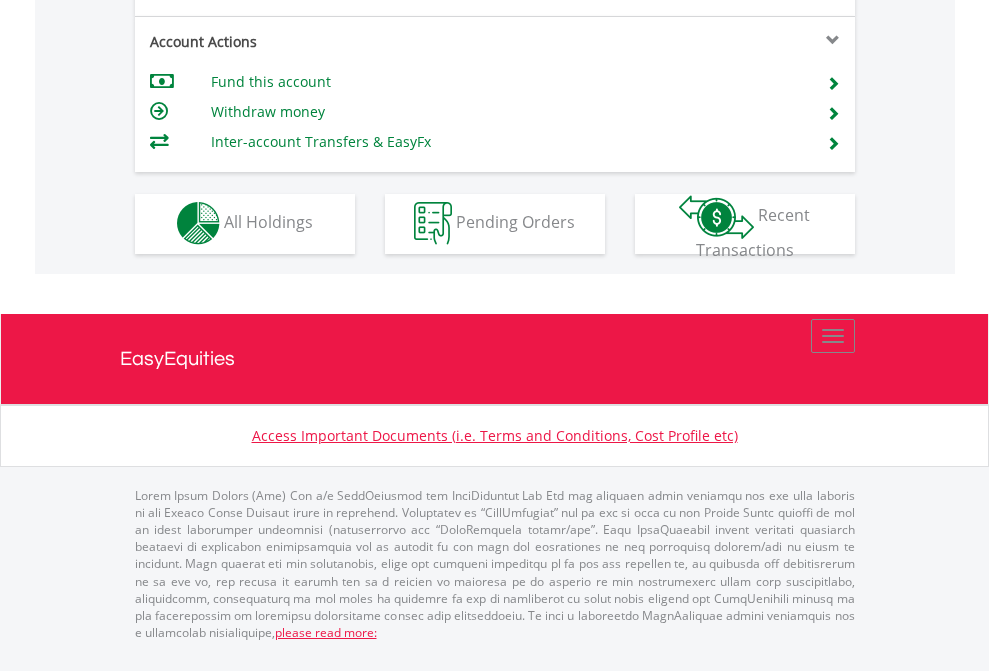 click on "Investment types" at bounding box center (706, -353) 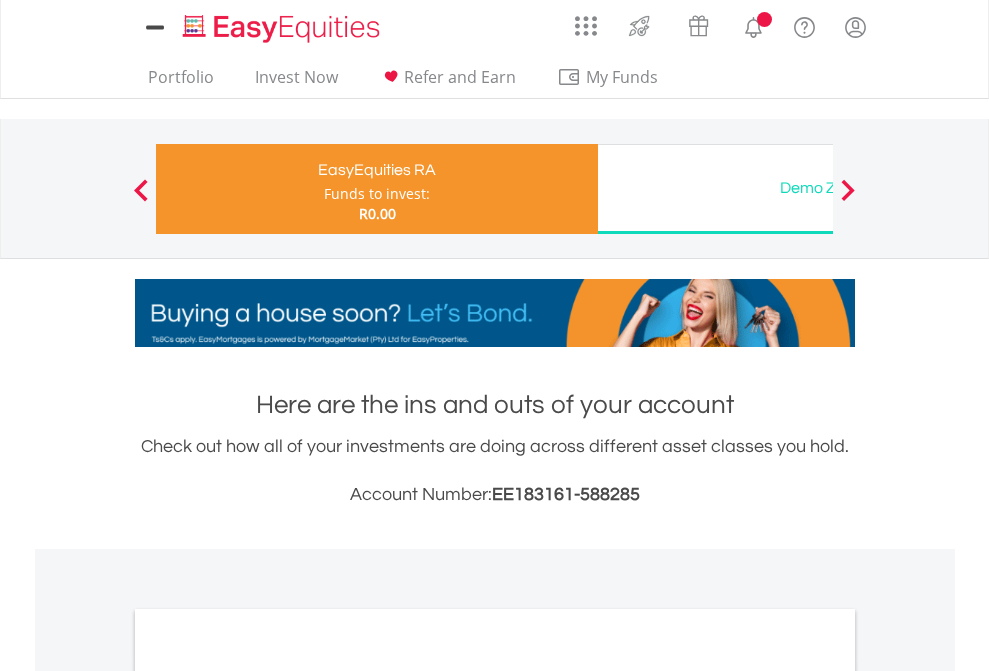 scroll, scrollTop: 0, scrollLeft: 0, axis: both 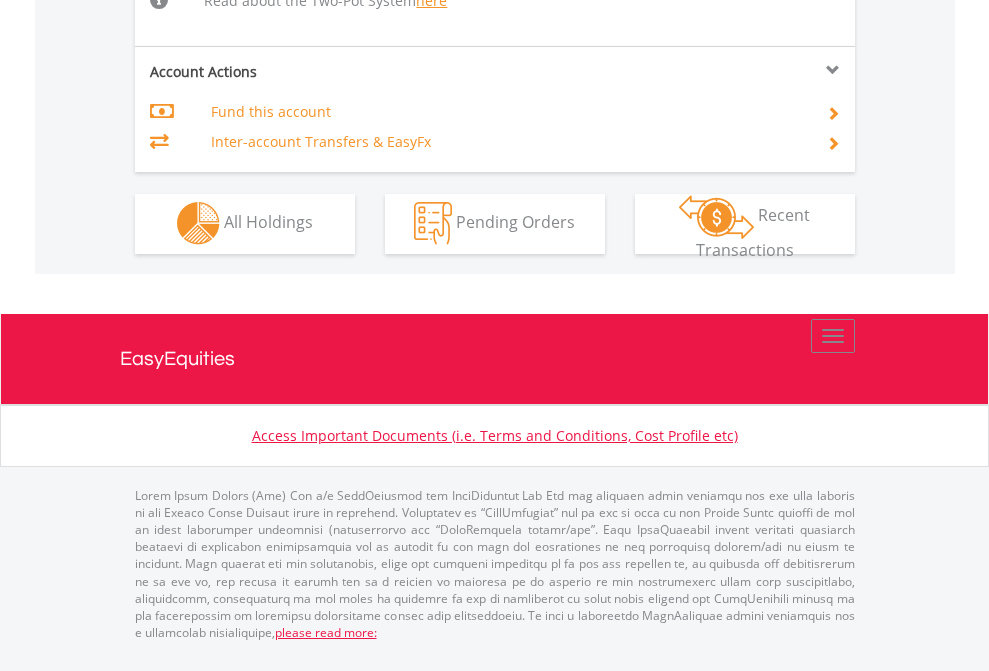 click on "Investment types" at bounding box center [706, -534] 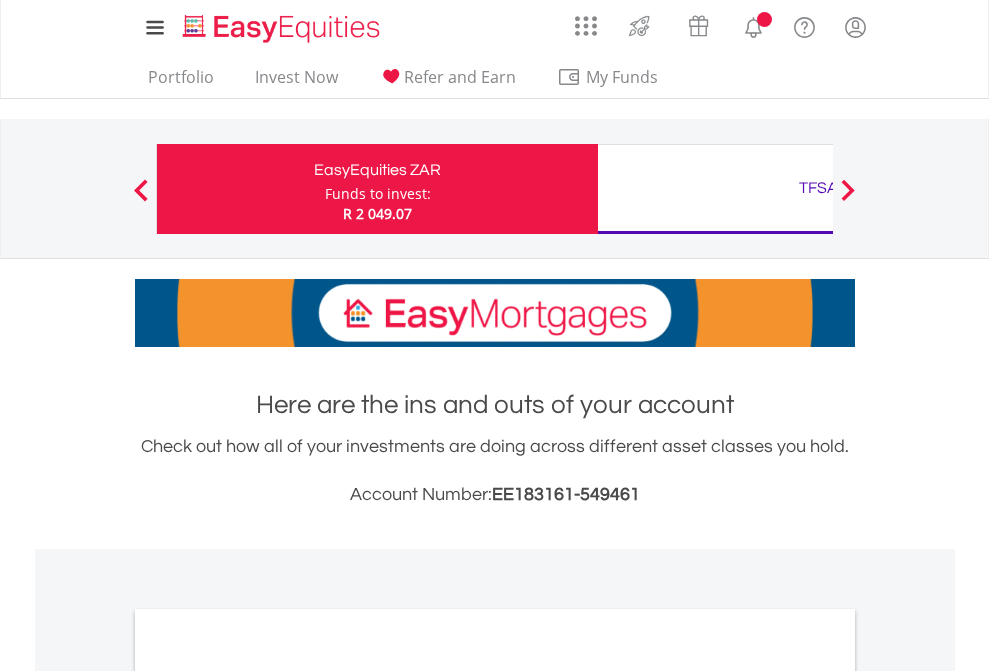 scroll, scrollTop: 0, scrollLeft: 0, axis: both 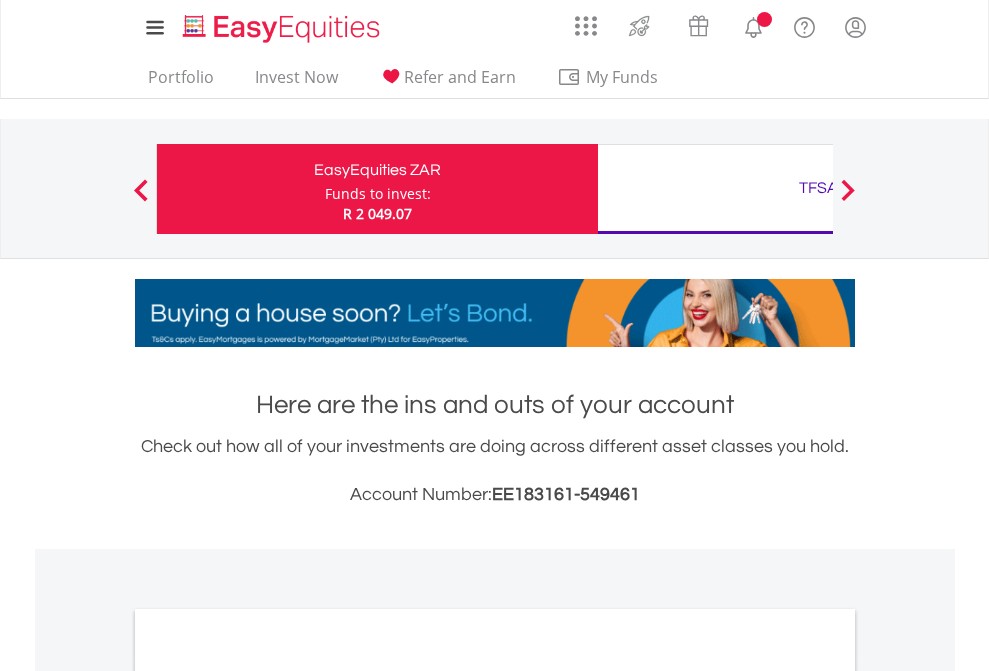 click on "All Holdings" at bounding box center [268, 1096] 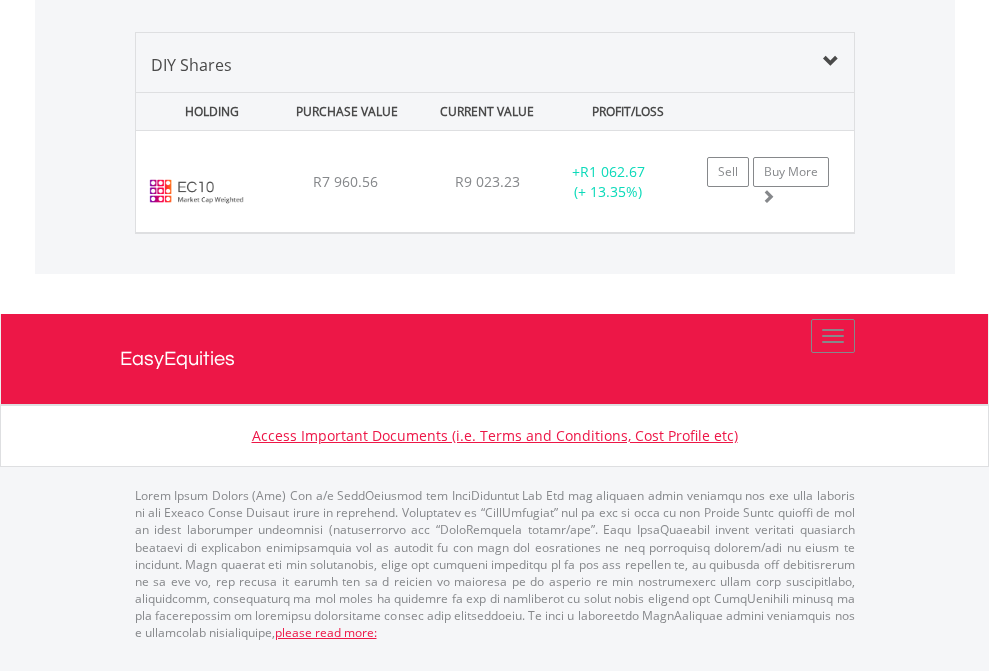 scroll, scrollTop: 1933, scrollLeft: 0, axis: vertical 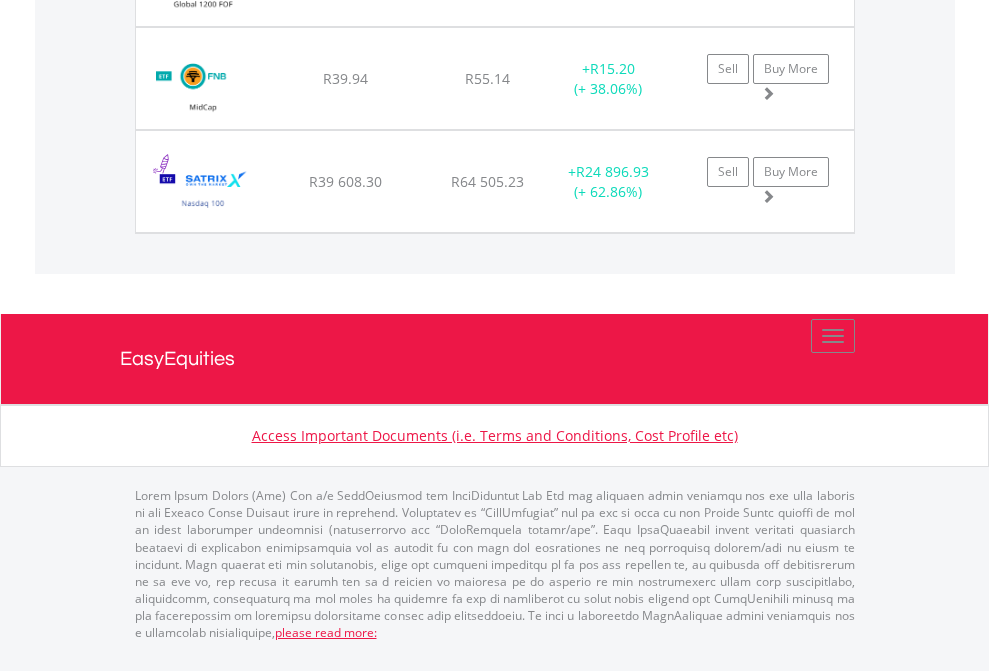 click on "EasyEquities USD" at bounding box center (818, -1380) 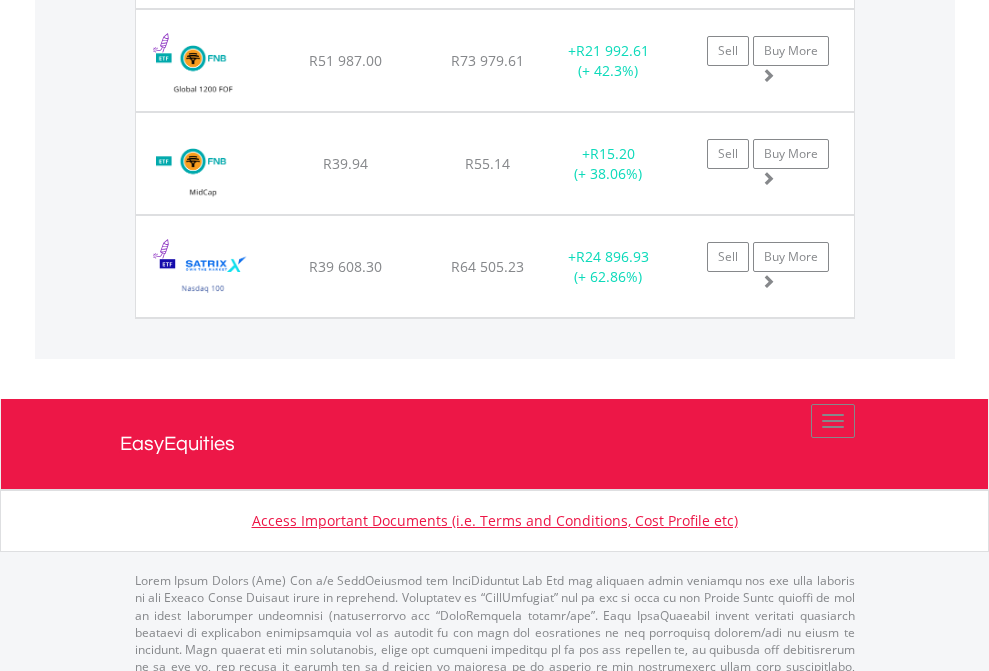 scroll, scrollTop: 144, scrollLeft: 0, axis: vertical 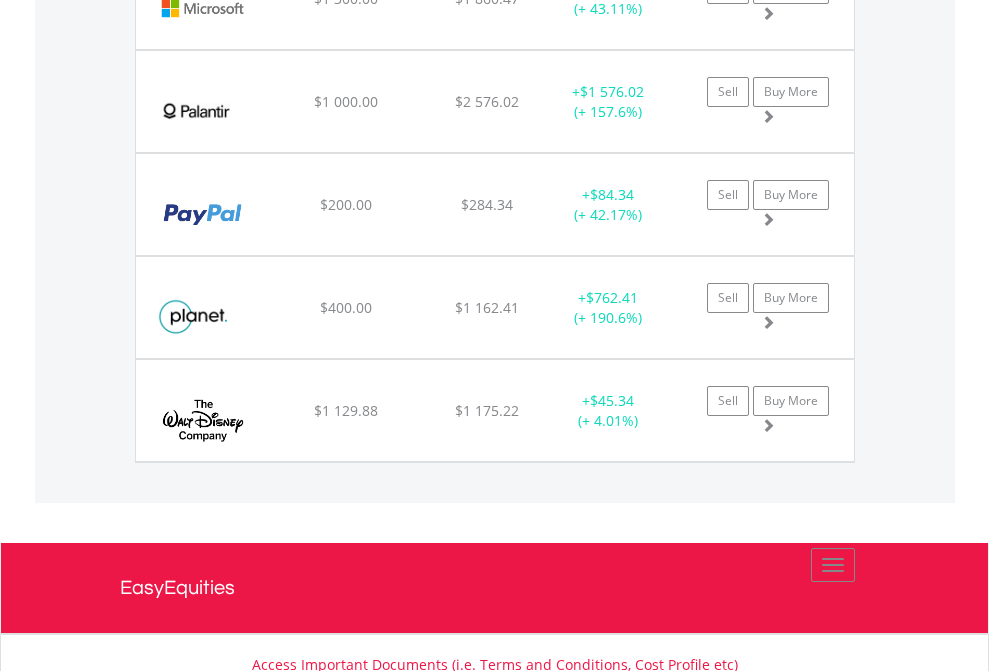 click on "EasyEquities AUD" at bounding box center (818, -2036) 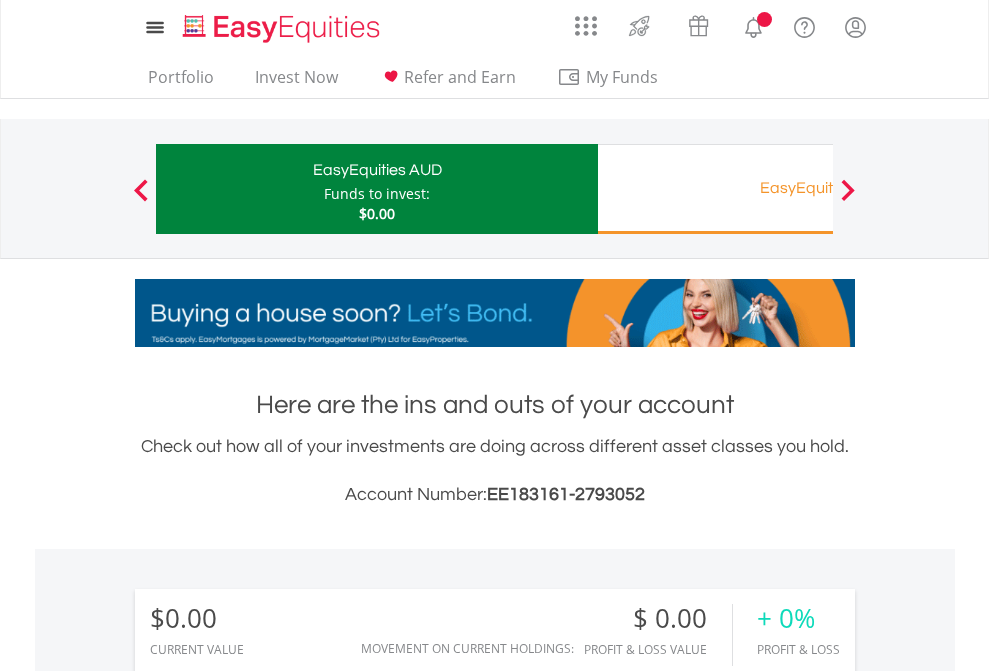 scroll, scrollTop: 1202, scrollLeft: 0, axis: vertical 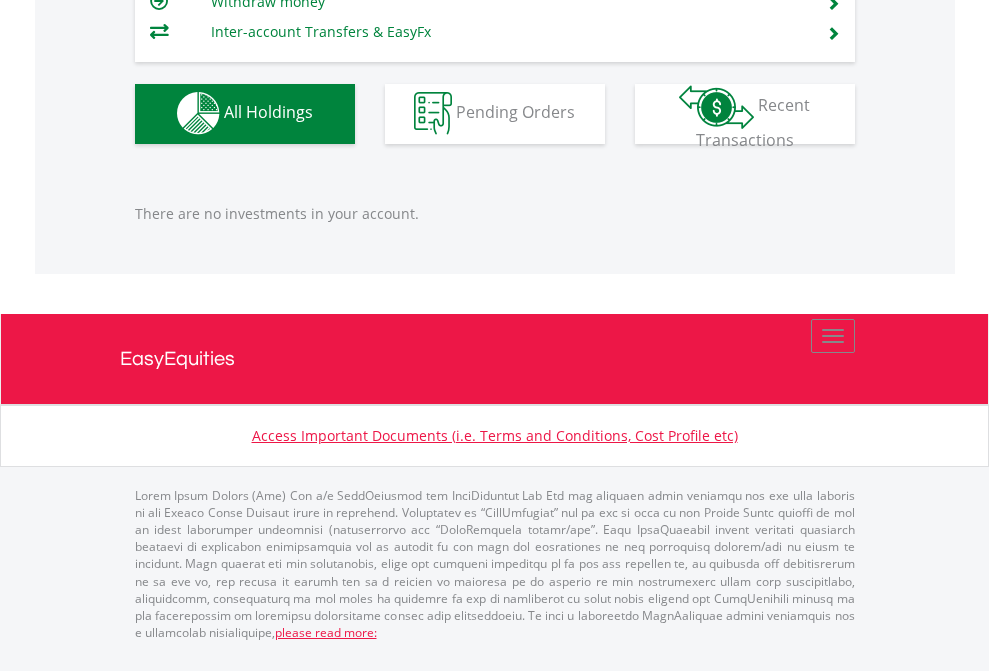 click on "EasyEquities RA" at bounding box center (818, -1142) 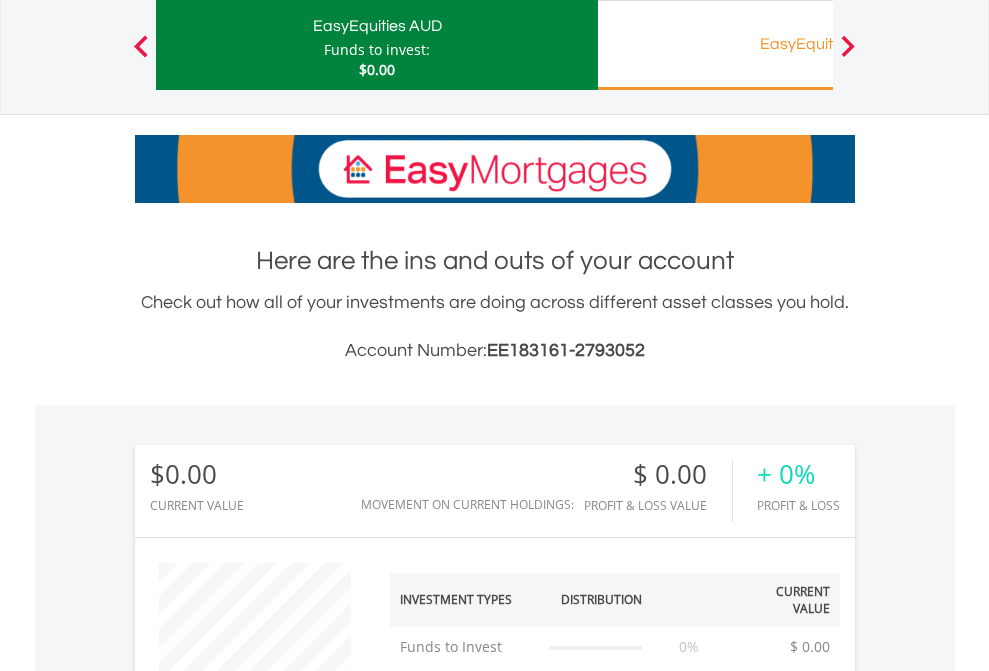 click on "All Holdings" at bounding box center [268, 1298] 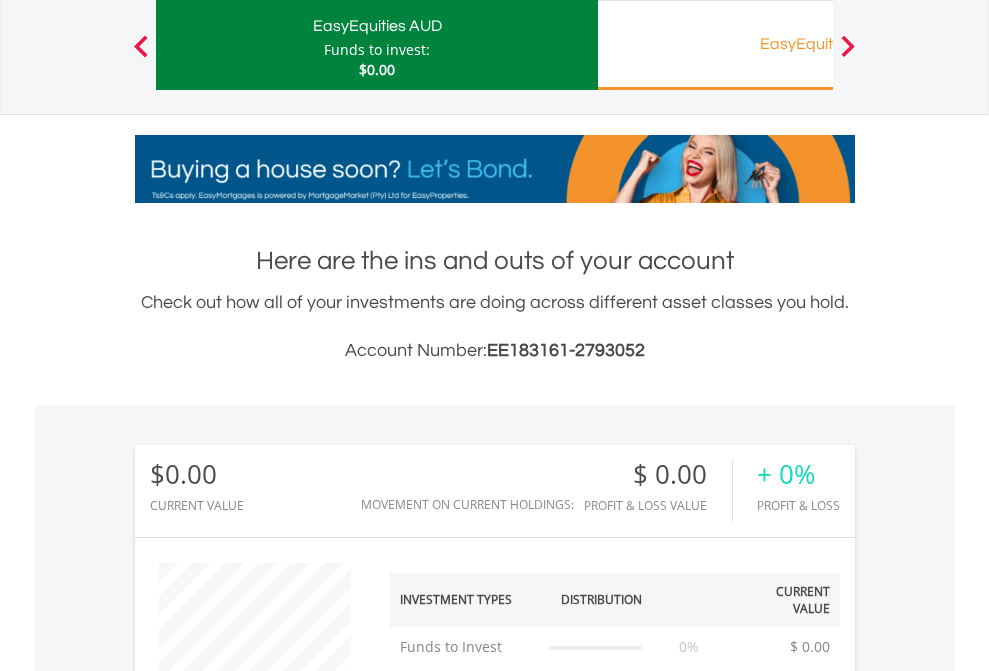 scroll, scrollTop: 1486, scrollLeft: 0, axis: vertical 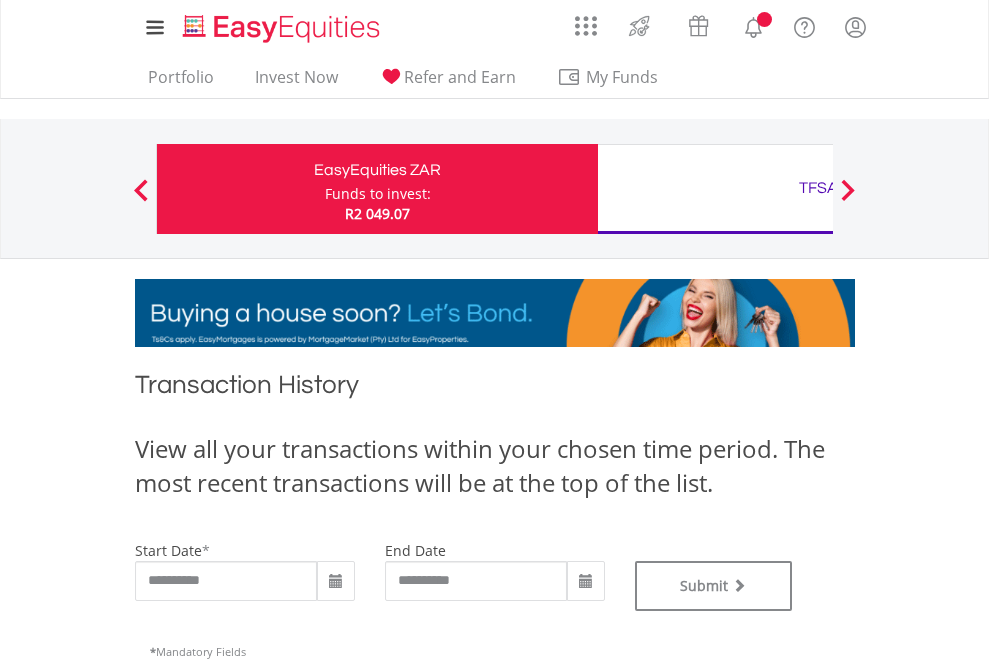 type on "**********" 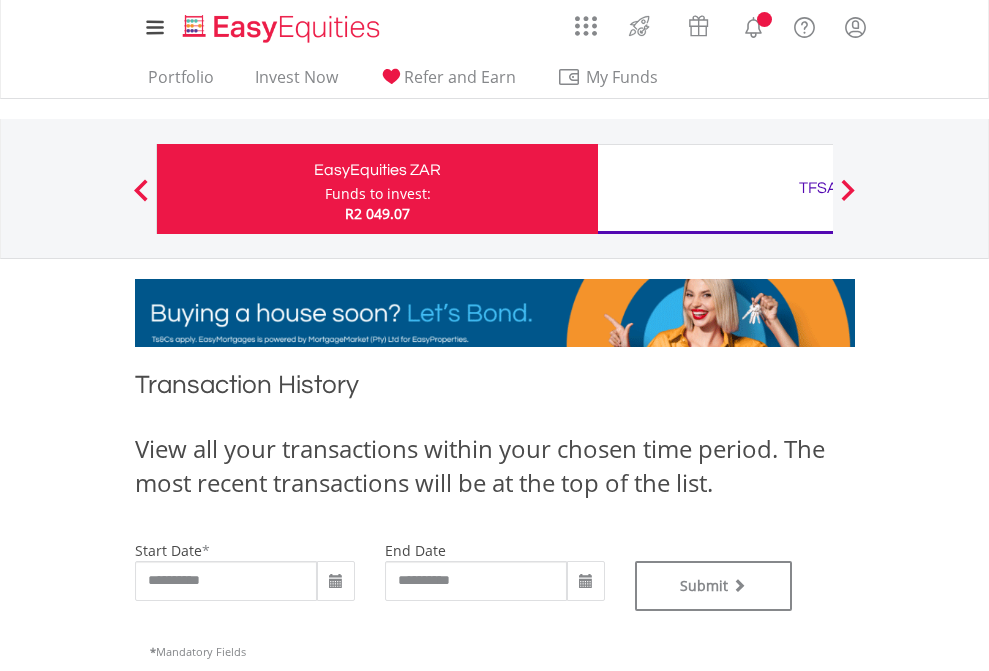 type on "**********" 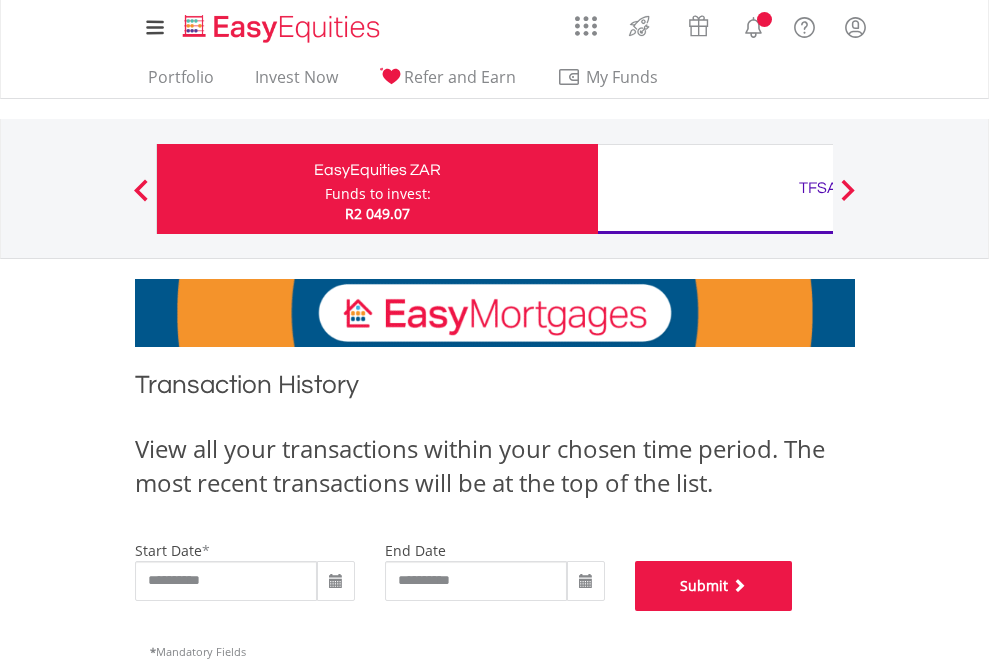 click on "Submit" at bounding box center [714, 586] 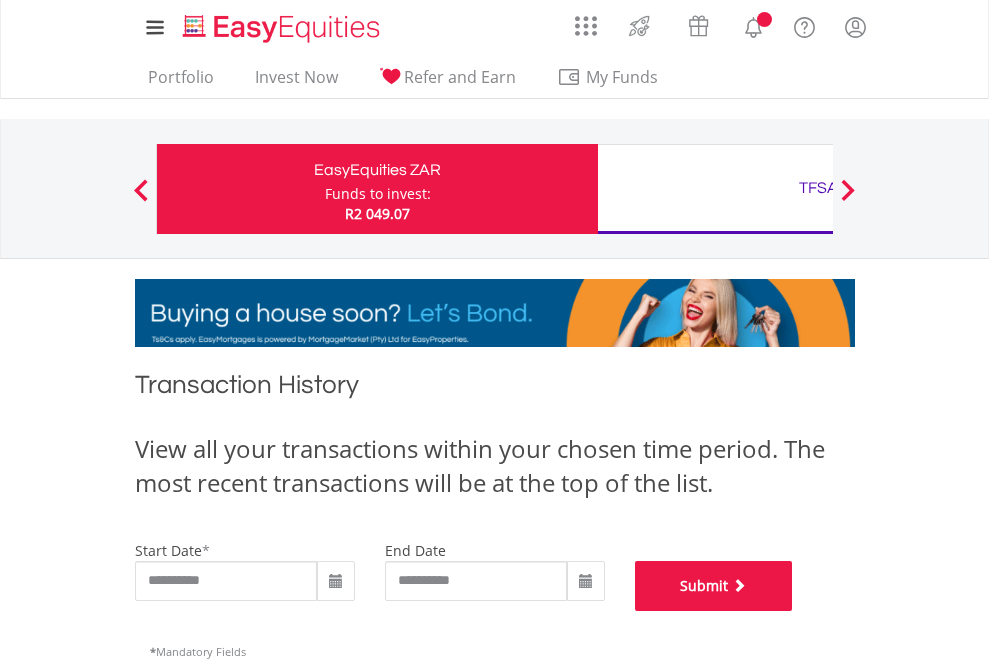 scroll, scrollTop: 811, scrollLeft: 0, axis: vertical 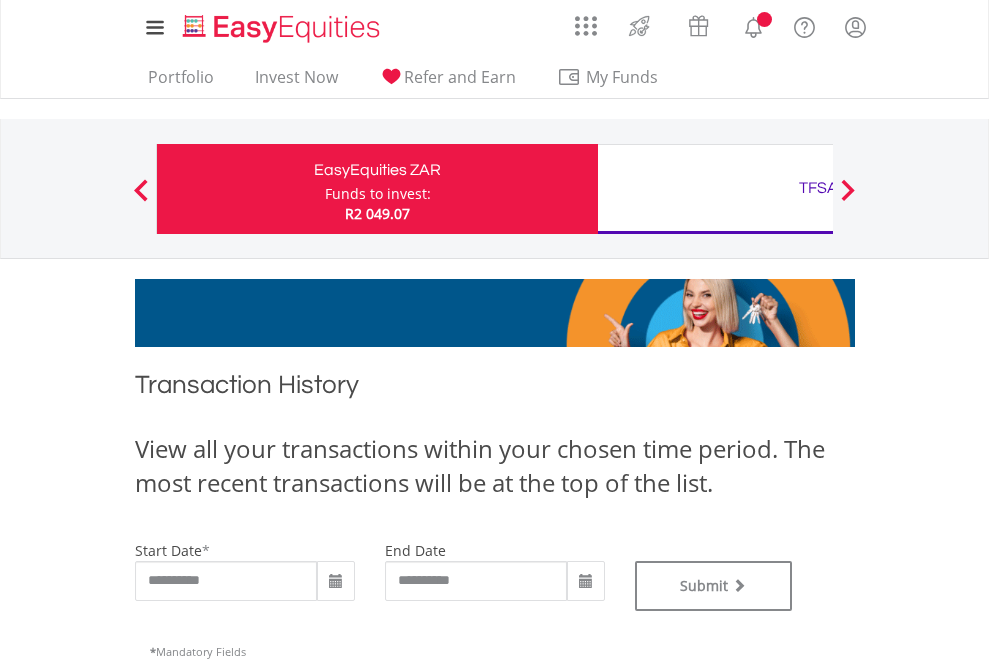 click on "TFSA" at bounding box center [818, 188] 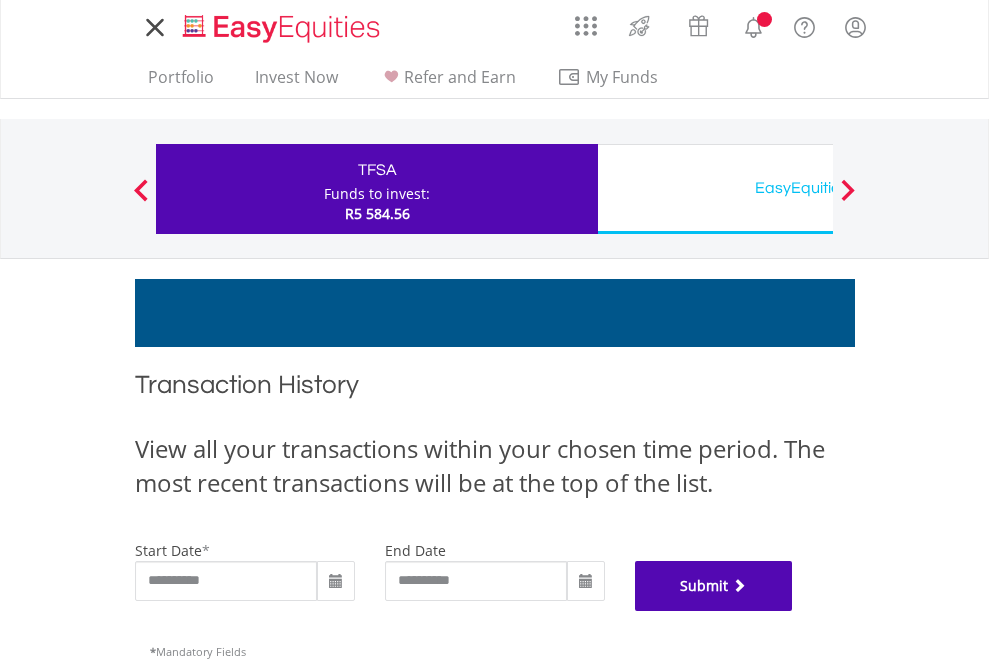 click on "Submit" at bounding box center [714, 586] 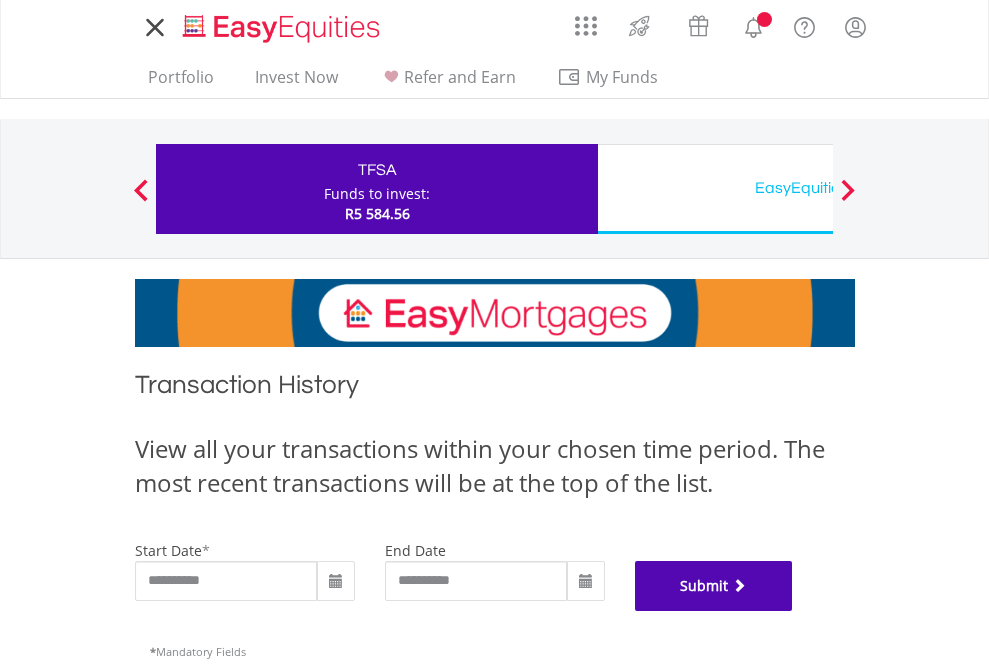 scroll, scrollTop: 811, scrollLeft: 0, axis: vertical 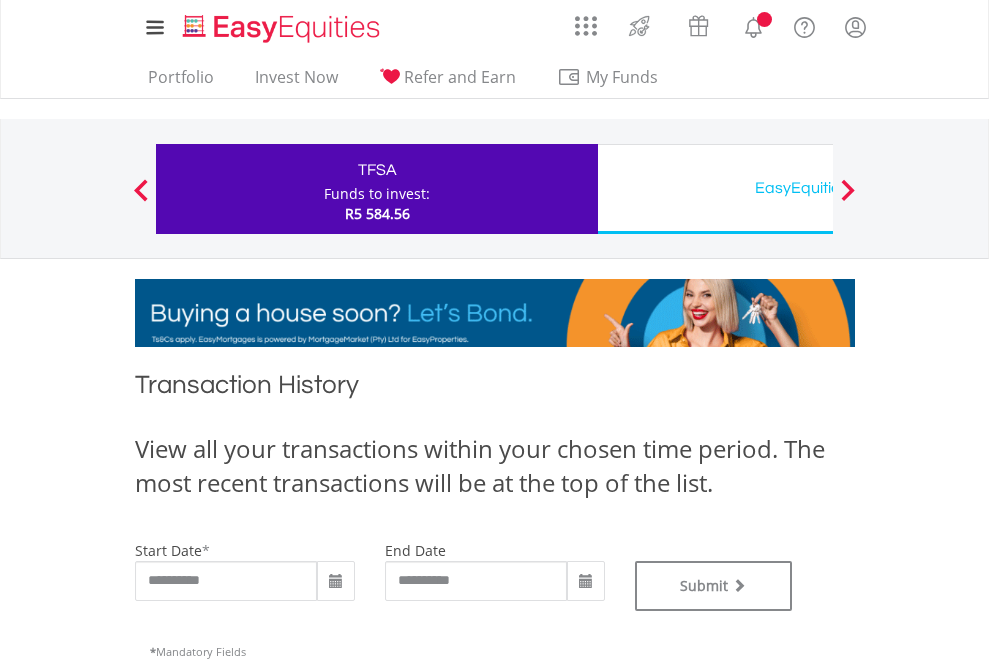 click on "EasyEquities USD" at bounding box center [818, 188] 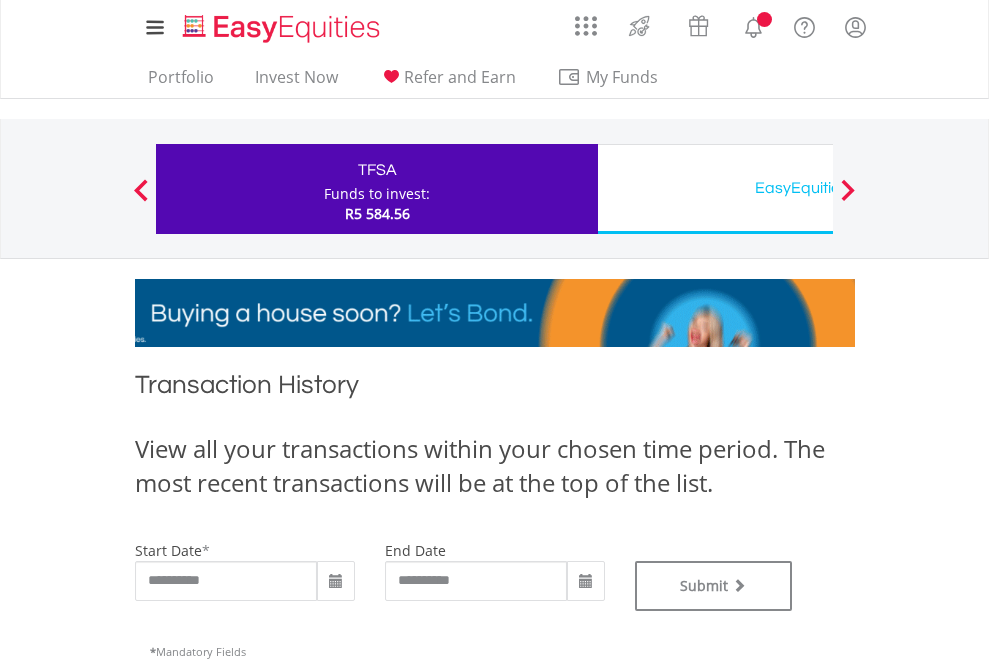 type on "**********" 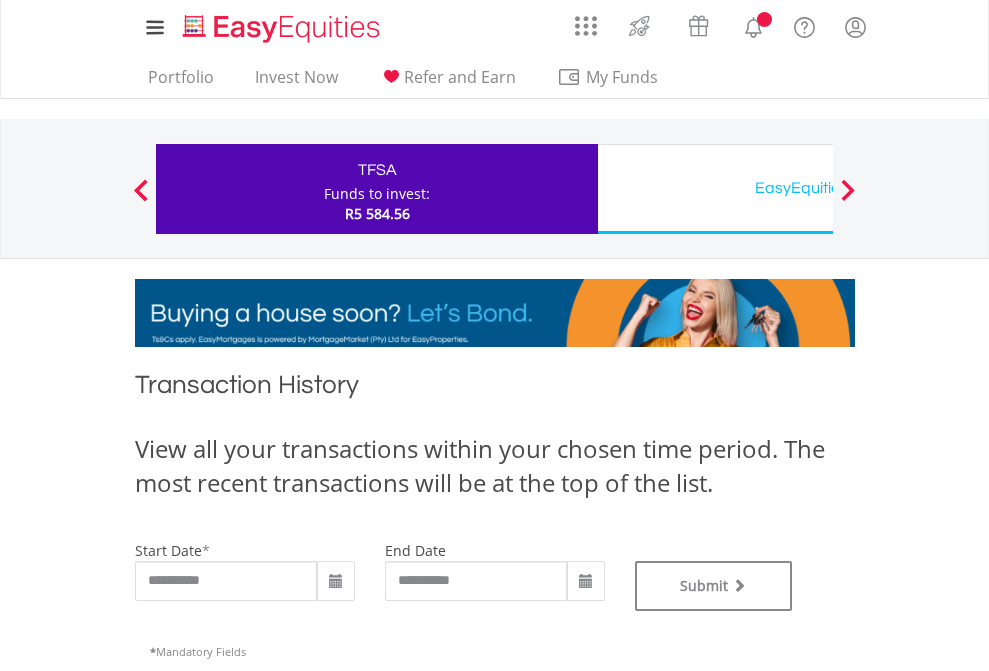 type on "**********" 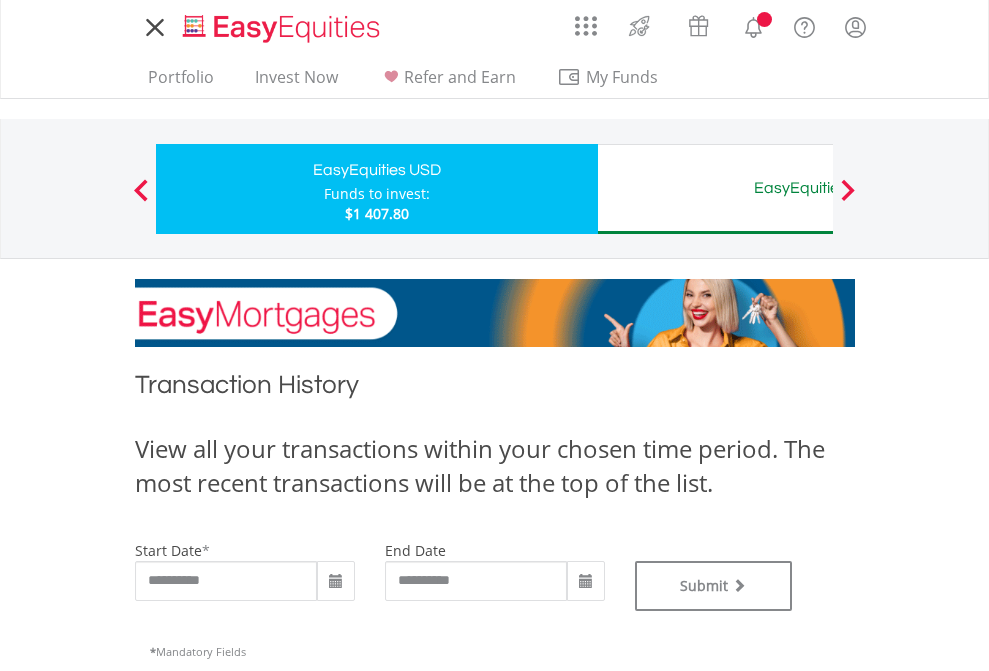 scroll, scrollTop: 0, scrollLeft: 0, axis: both 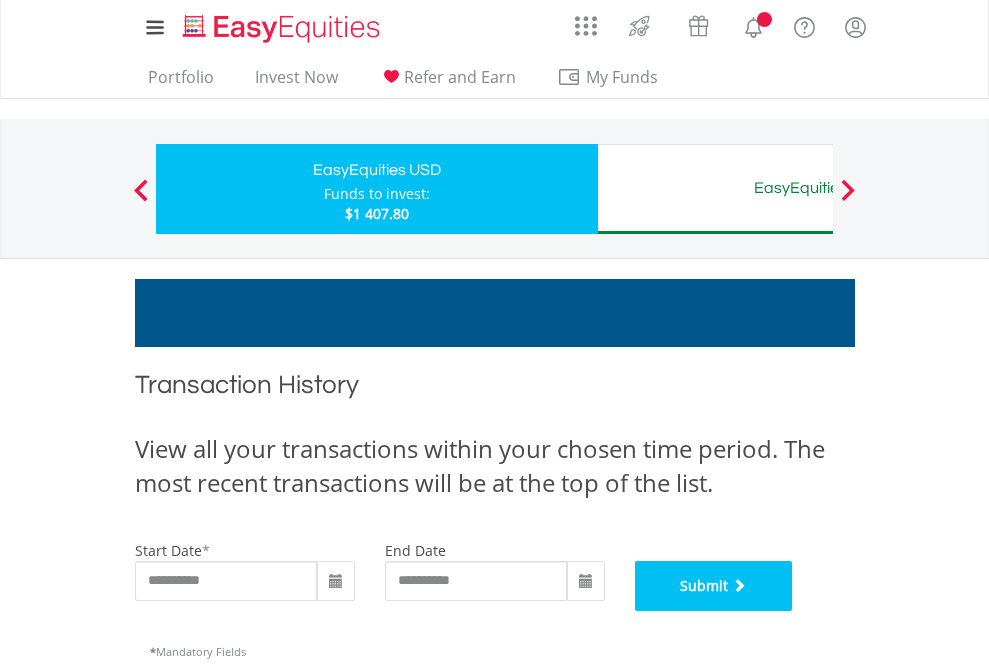 click on "Submit" at bounding box center [714, 586] 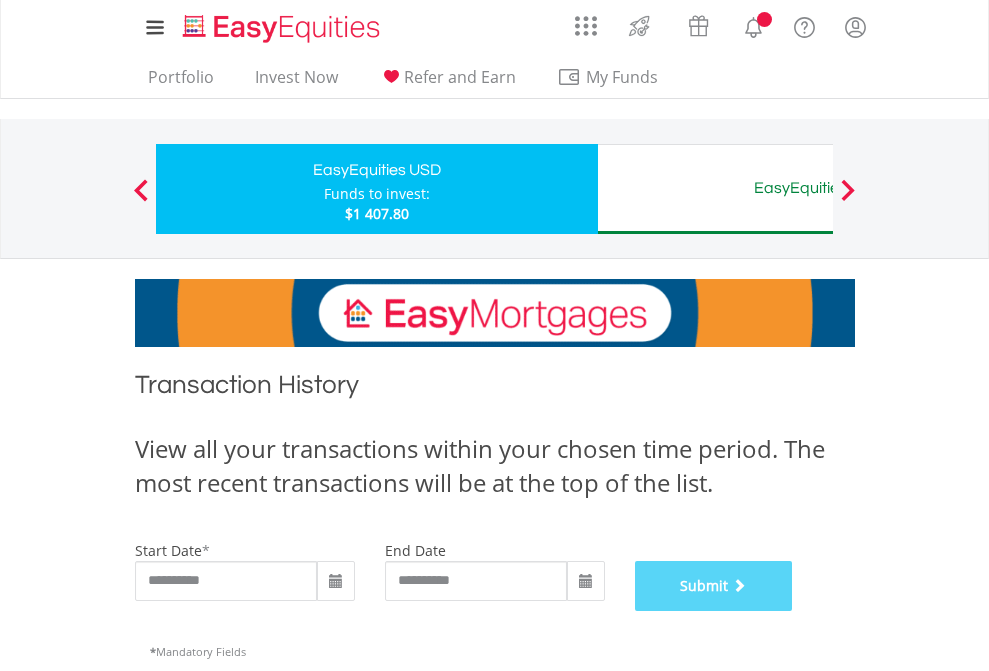scroll, scrollTop: 811, scrollLeft: 0, axis: vertical 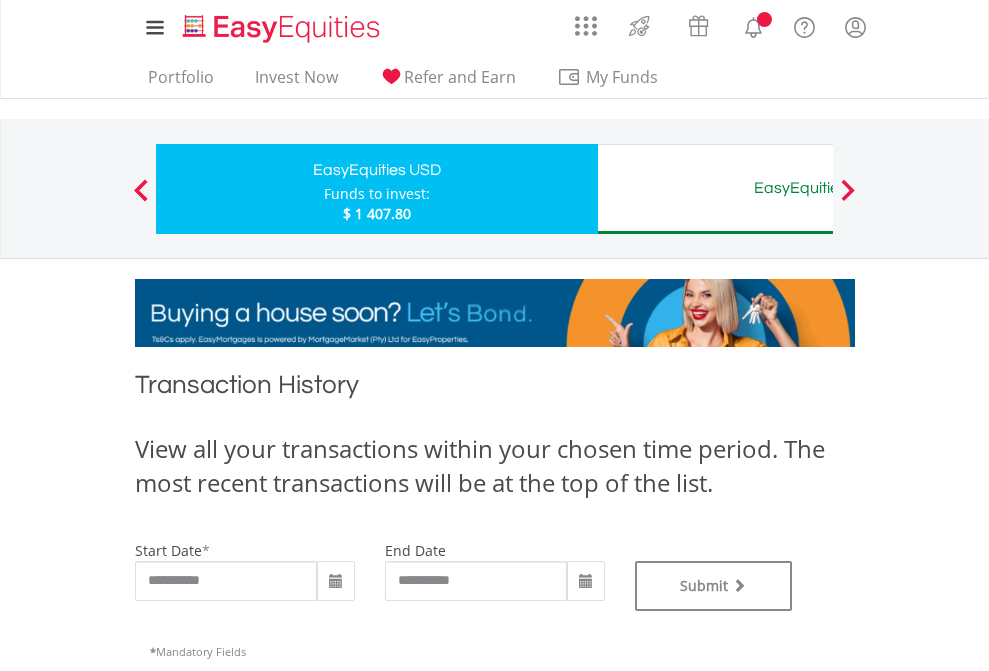 click on "EasyEquities AUD" at bounding box center (818, 188) 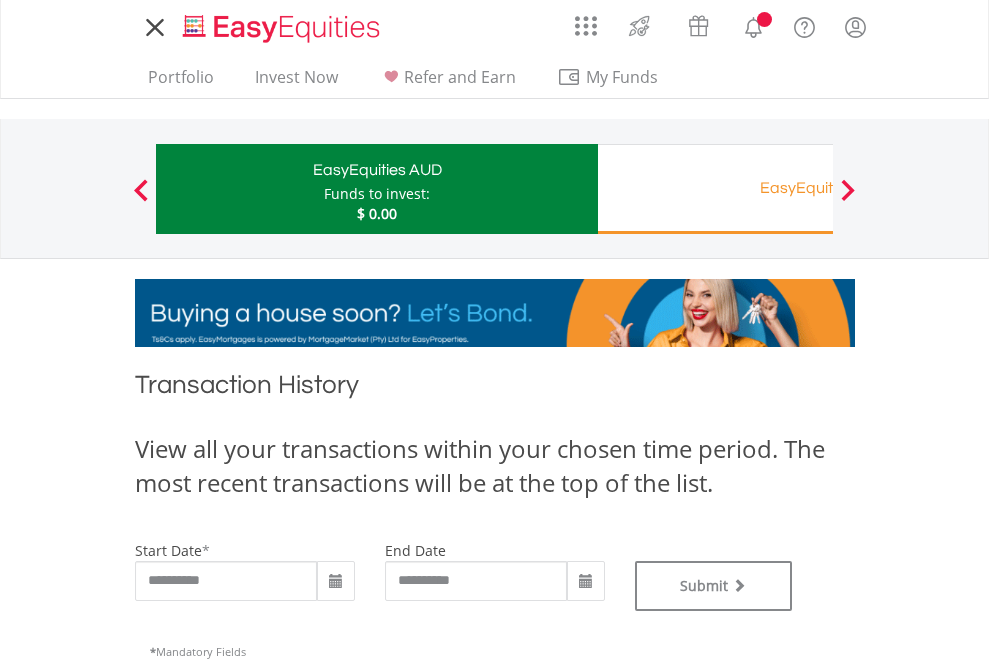 scroll, scrollTop: 0, scrollLeft: 0, axis: both 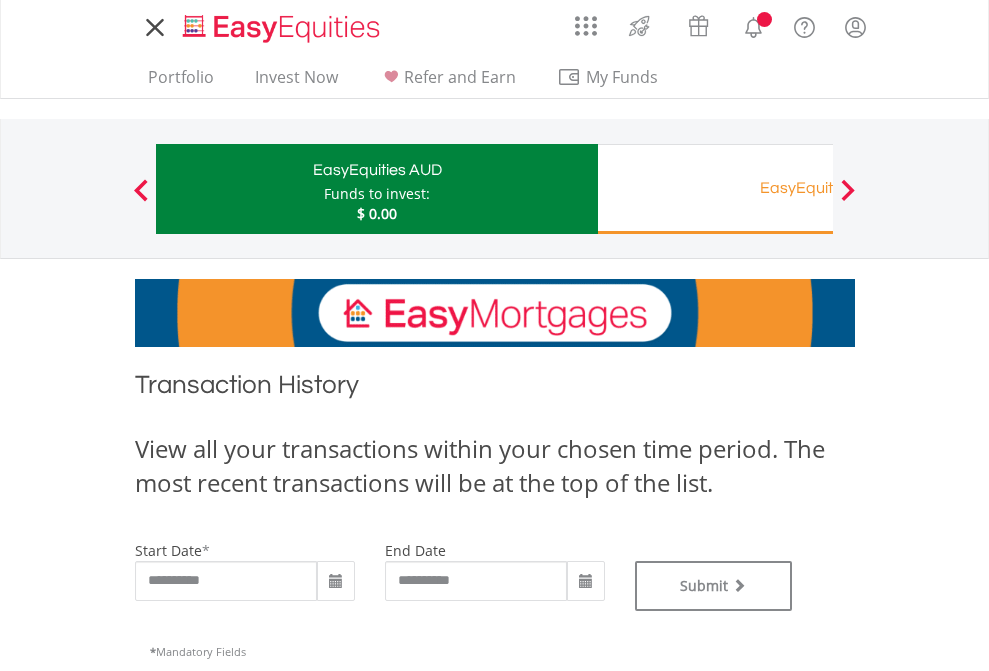 type on "**********" 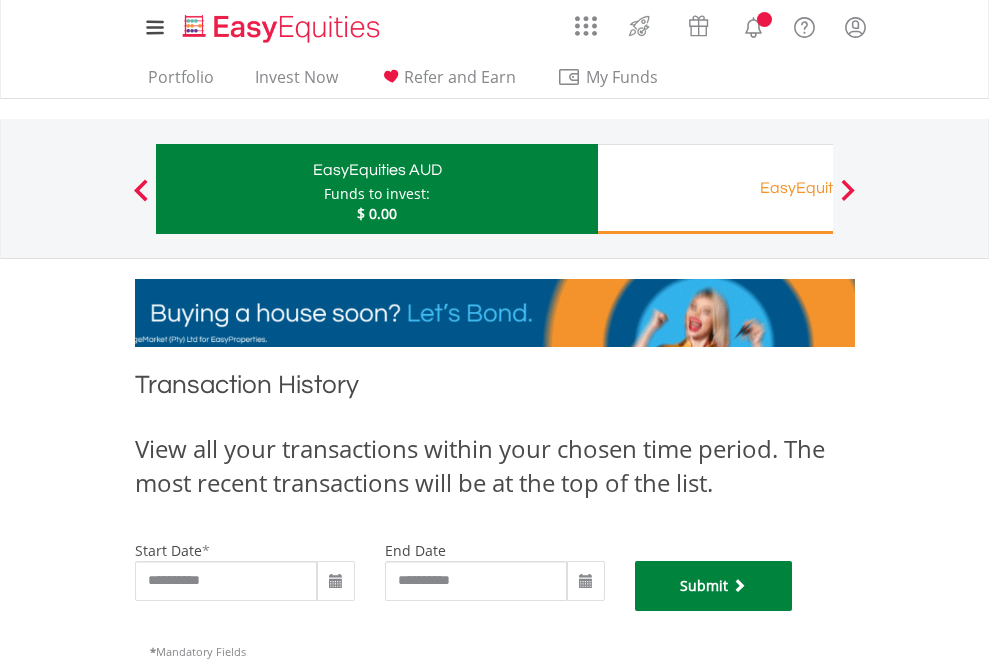 click on "Submit" at bounding box center (714, 586) 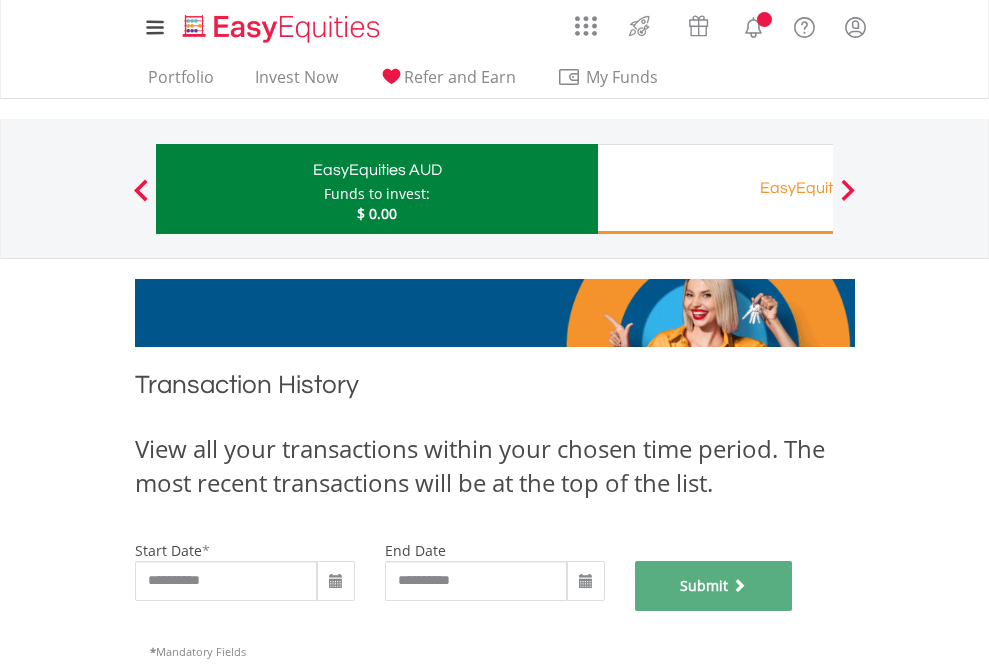 scroll, scrollTop: 811, scrollLeft: 0, axis: vertical 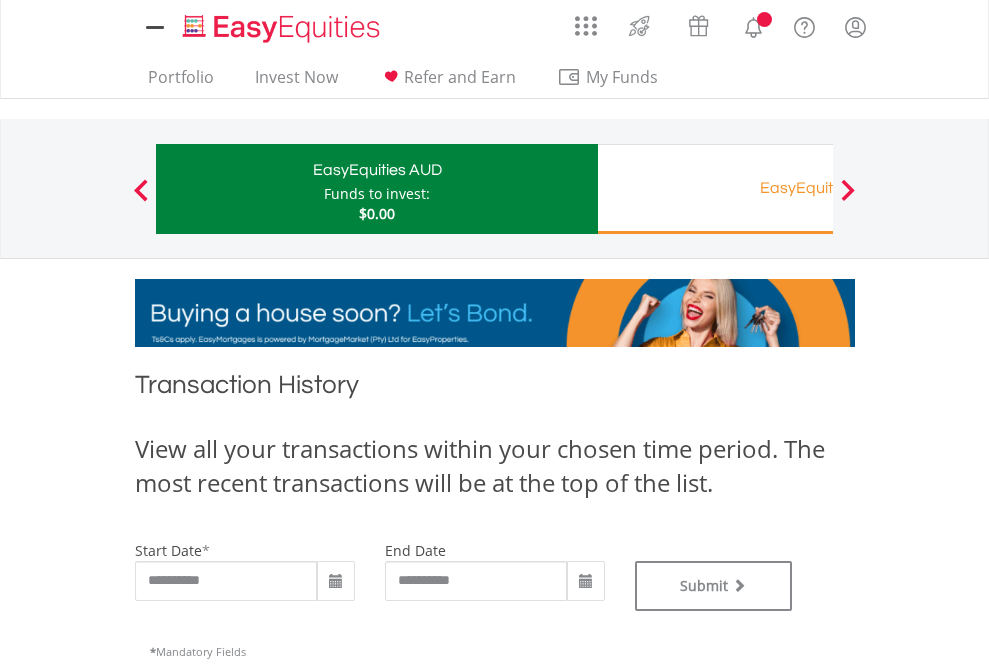 click on "EasyEquities RA" at bounding box center (818, 188) 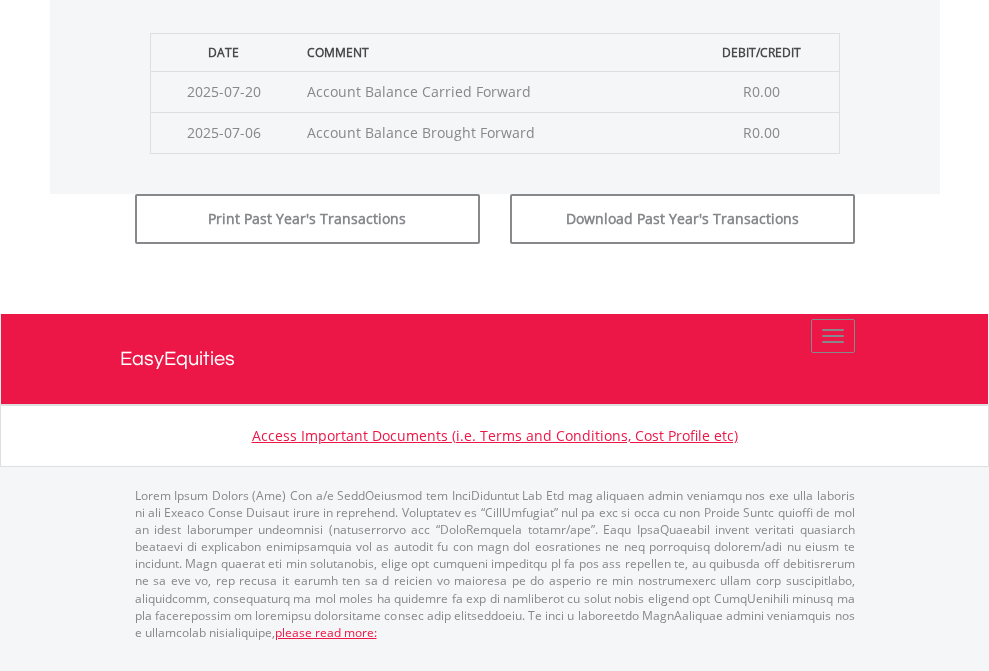 click on "Submit" at bounding box center [714, -183] 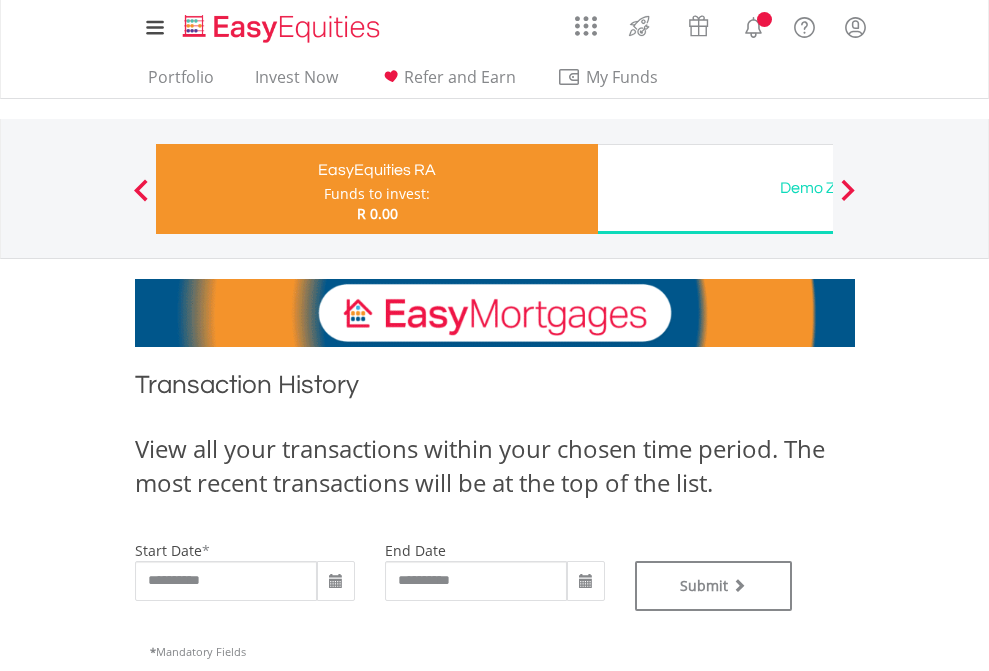 scroll, scrollTop: 0, scrollLeft: 0, axis: both 